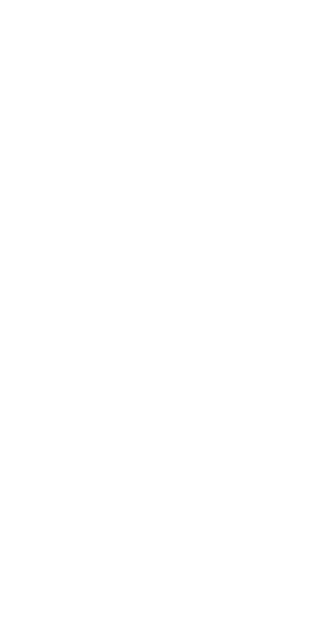 scroll, scrollTop: 0, scrollLeft: 0, axis: both 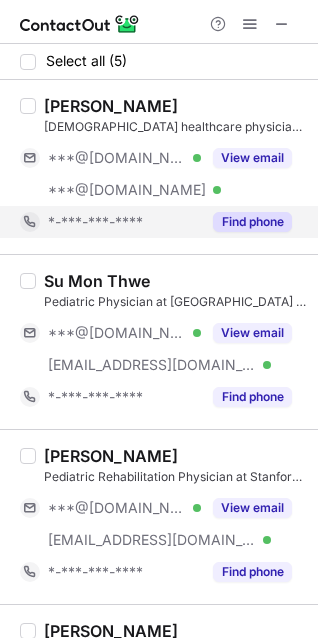 click on "Find phone" at bounding box center (252, 222) 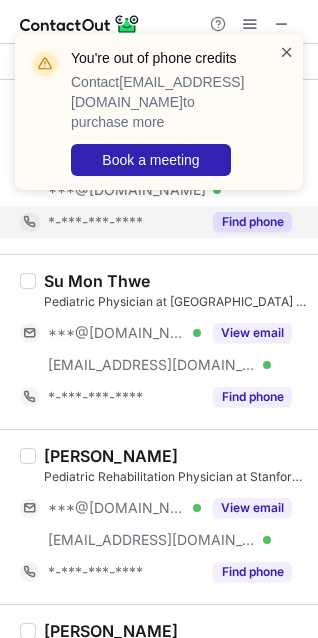 click at bounding box center (287, 52) 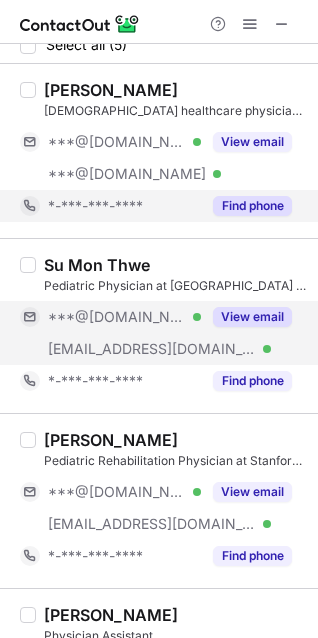 scroll, scrollTop: 0, scrollLeft: 0, axis: both 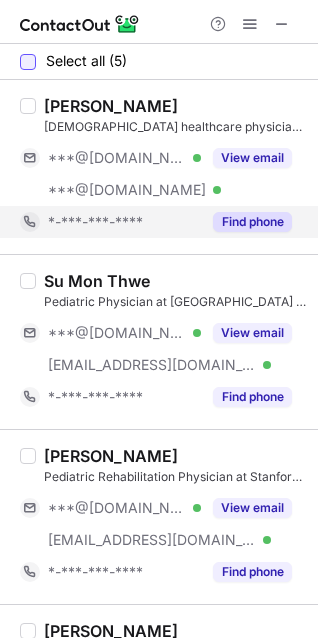 click at bounding box center (28, 62) 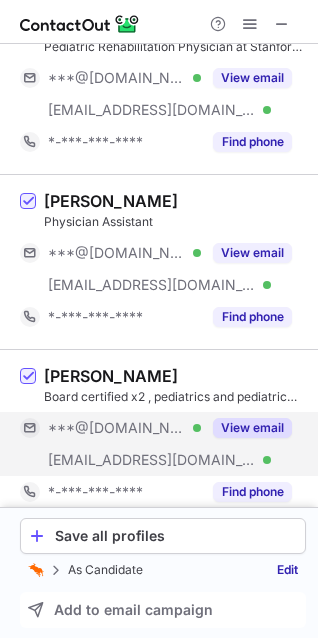 scroll, scrollTop: 447, scrollLeft: 0, axis: vertical 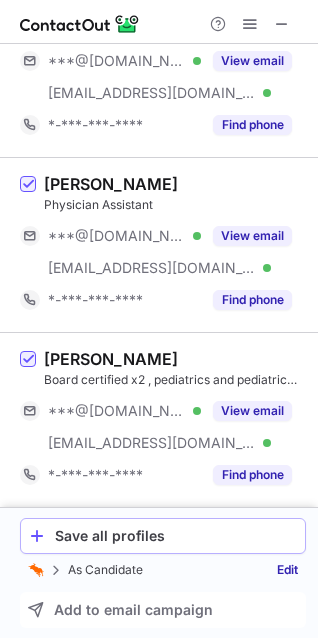 click on "Save all profiles" at bounding box center [176, 536] 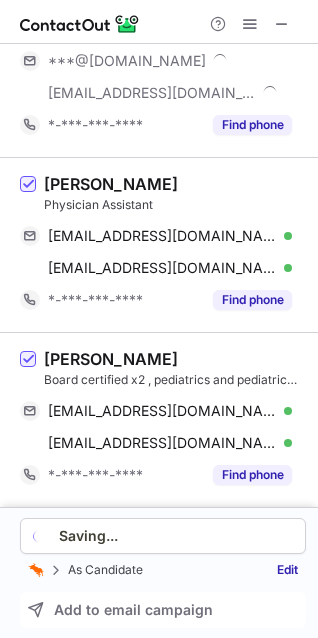 scroll, scrollTop: 415, scrollLeft: 0, axis: vertical 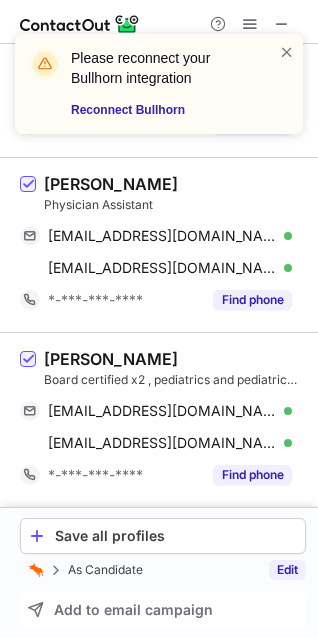 click on "Edit" at bounding box center [287, 570] 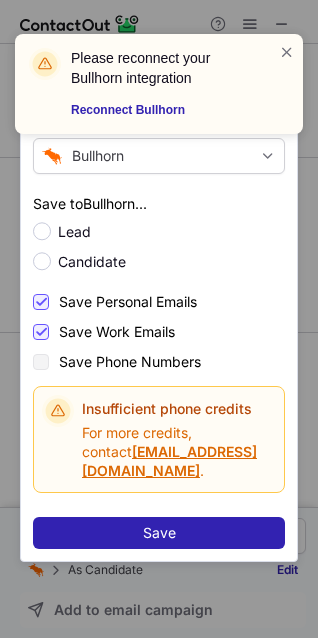 click on "Please reconnect your Bullhorn integration       Reconnect Bullhorn" at bounding box center (159, 92) 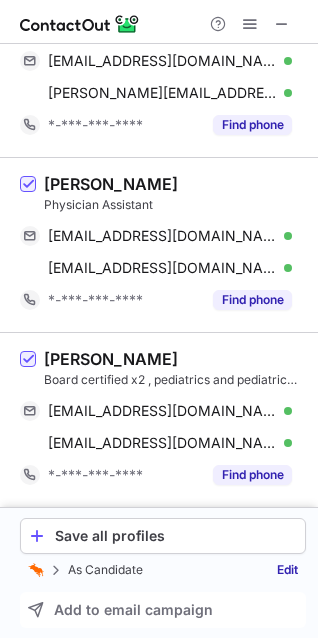 click on "Please reconnect your Bullhorn integration       Reconnect Bullhorn" at bounding box center (159, 92) 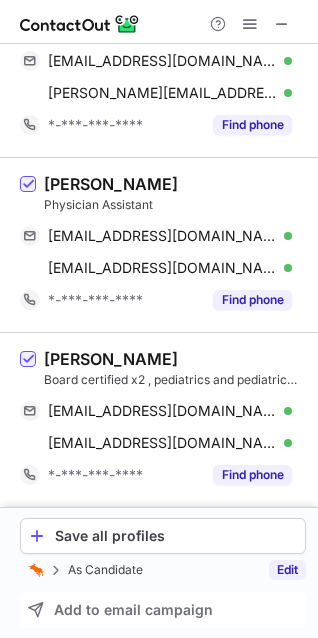 click on "Edit" at bounding box center [287, 570] 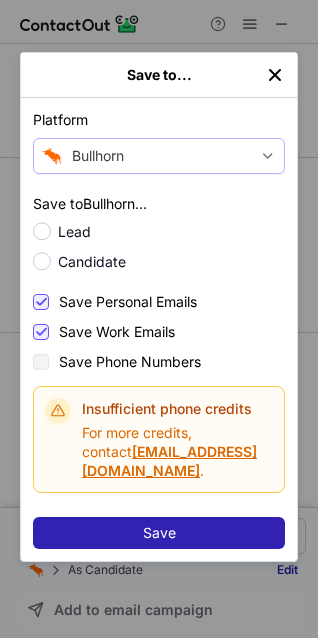 click on "Bullhorn" at bounding box center [159, 156] 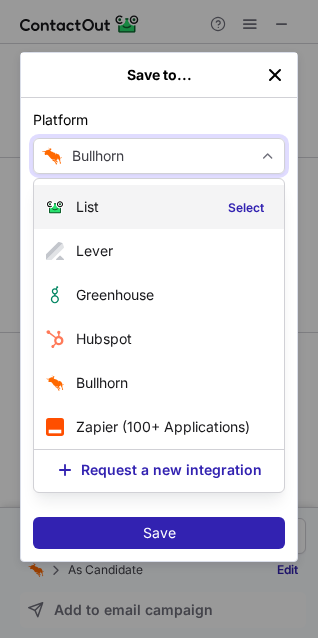 click on "List Select" at bounding box center [159, 207] 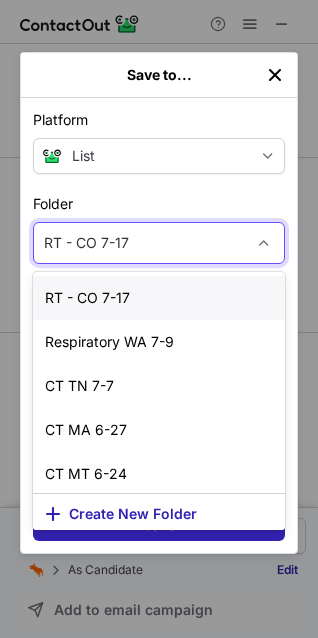click on "RT - CO 7-17" at bounding box center [139, 243] 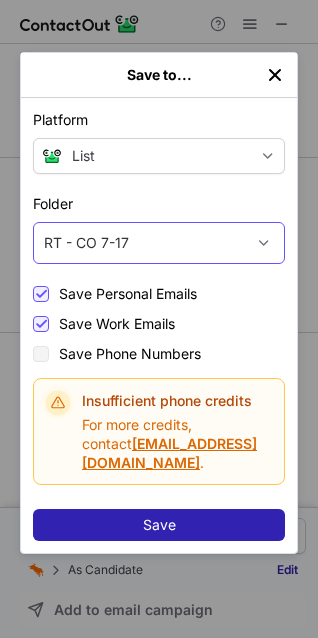 click on "RT - CO 7-17" at bounding box center [159, 243] 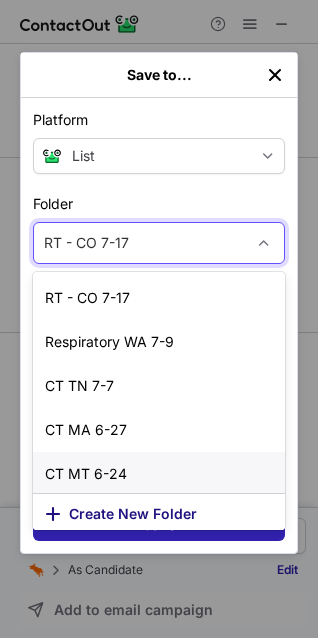 click on "Create New Folder" at bounding box center [133, 514] 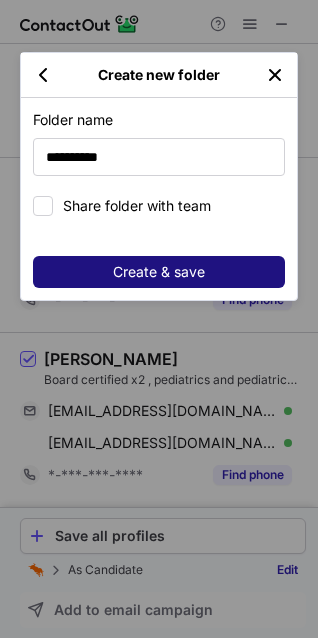 type on "**********" 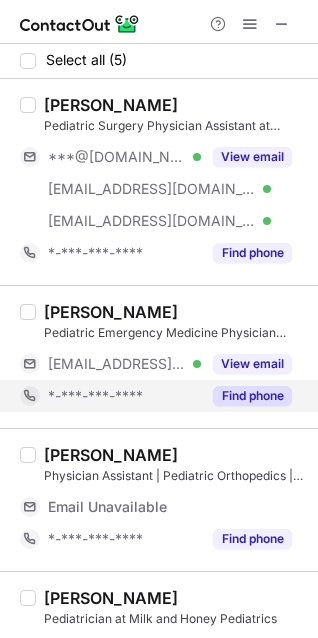 scroll, scrollTop: 0, scrollLeft: 0, axis: both 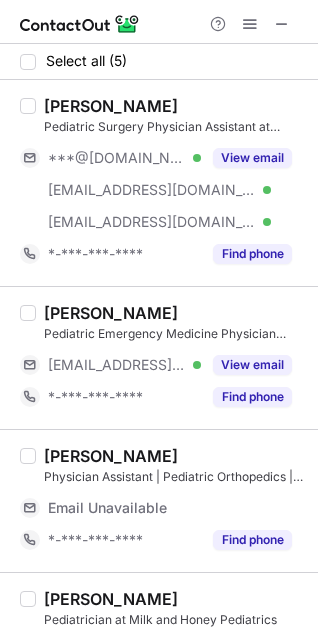 click on "Select all (5)" at bounding box center (159, 62) 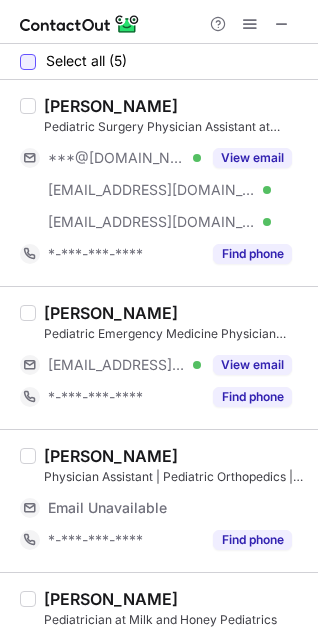 click at bounding box center [28, 62] 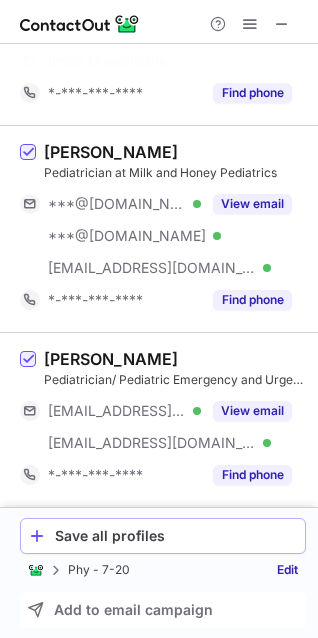 click on "Save all profiles" at bounding box center (163, 536) 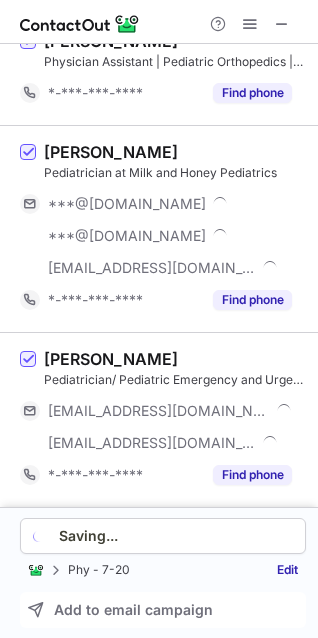scroll, scrollTop: 415, scrollLeft: 0, axis: vertical 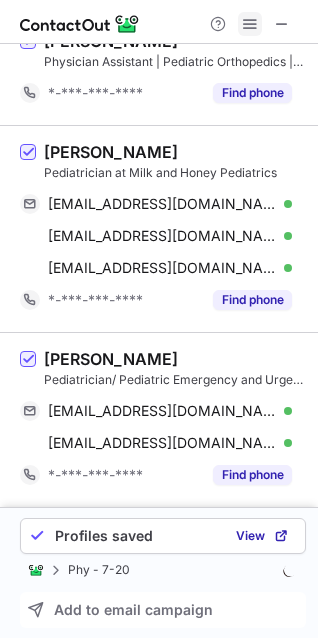 click at bounding box center (250, 24) 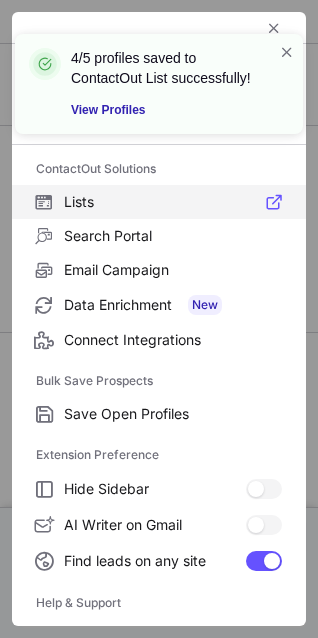 click on "Lists" at bounding box center [173, 202] 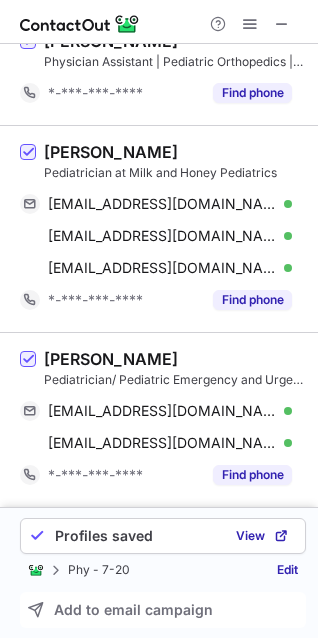 scroll, scrollTop: 331, scrollLeft: 0, axis: vertical 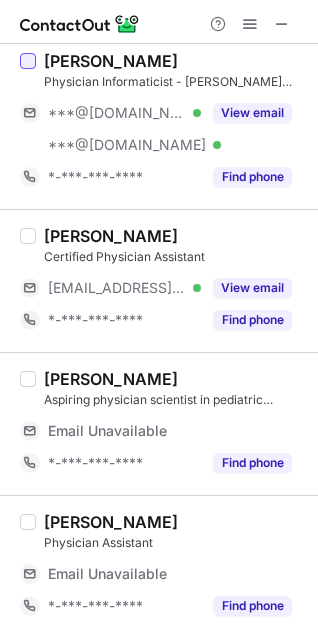 click at bounding box center (28, 61) 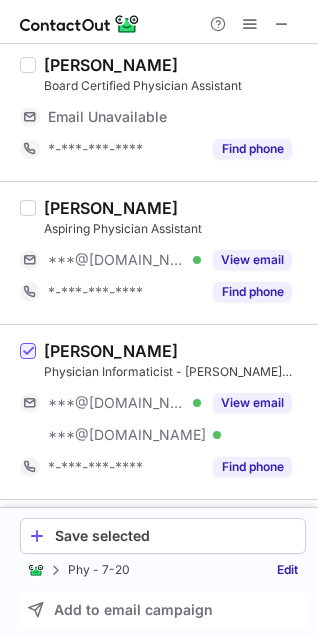 scroll, scrollTop: 0, scrollLeft: 0, axis: both 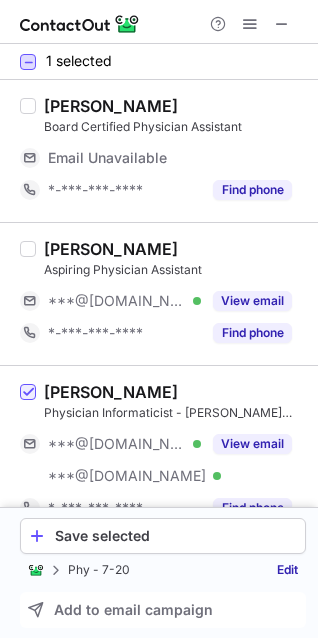 click at bounding box center [28, 62] 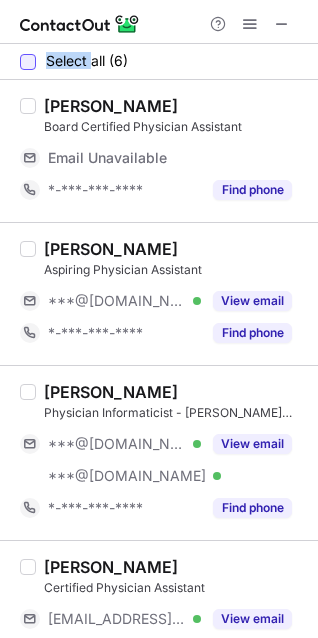 click at bounding box center (28, 62) 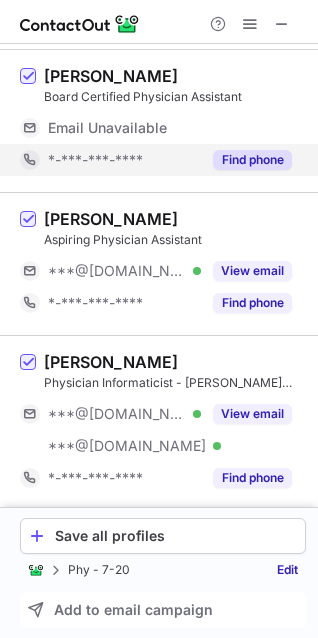 scroll, scrollTop: 0, scrollLeft: 0, axis: both 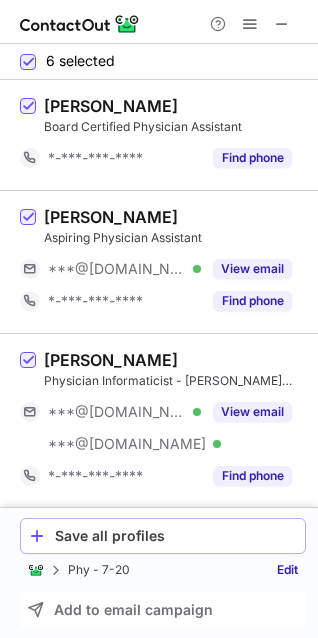 click on "Save all profiles" at bounding box center [176, 536] 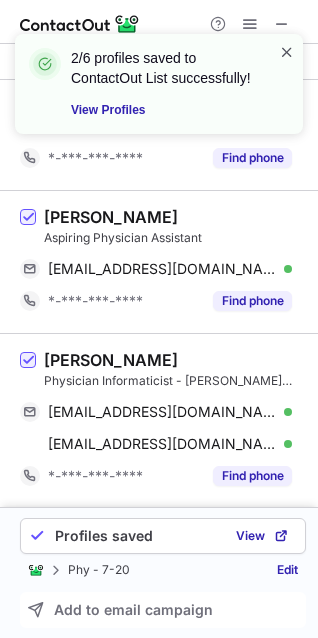 click at bounding box center (287, 52) 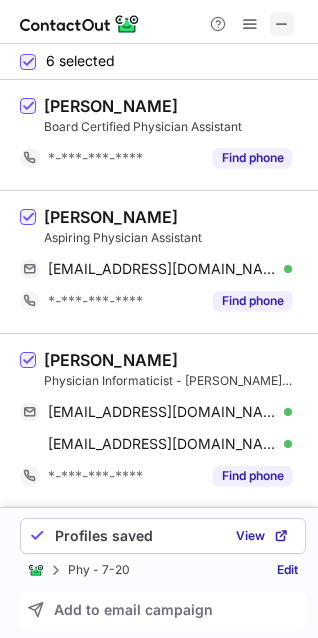 click at bounding box center (282, 24) 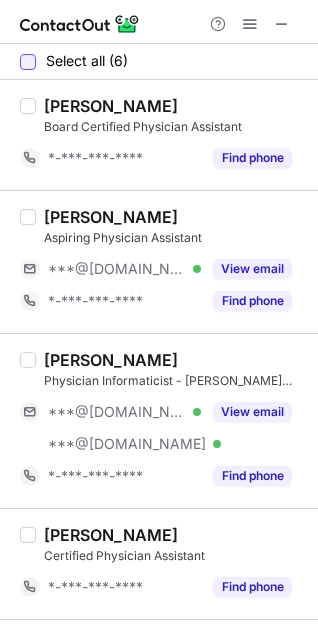 click at bounding box center [28, 62] 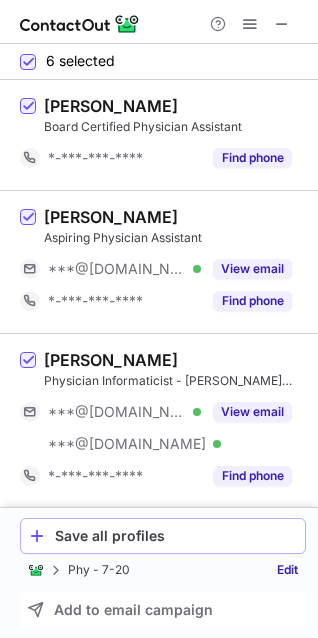 click on "Save all profiles" at bounding box center [163, 536] 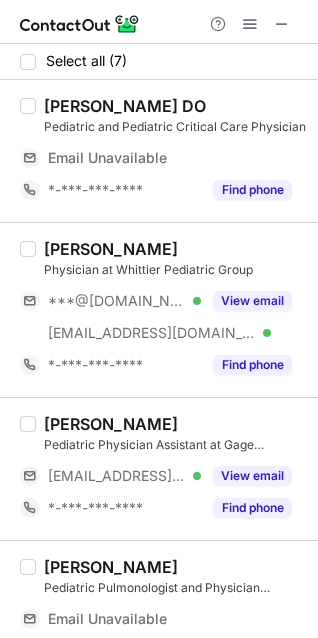 click on "Select all (7)" at bounding box center [159, 62] 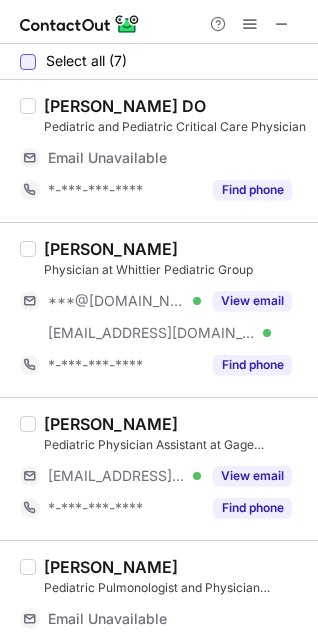 click at bounding box center (28, 62) 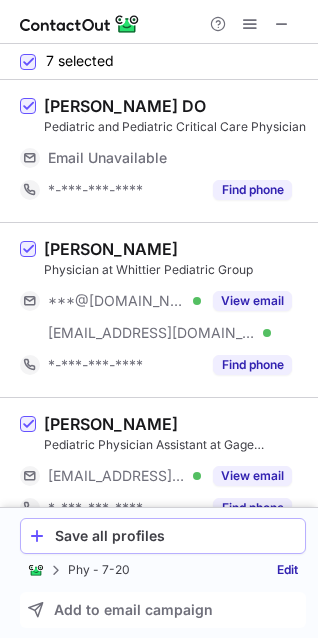 click on "Save all profiles" at bounding box center [163, 536] 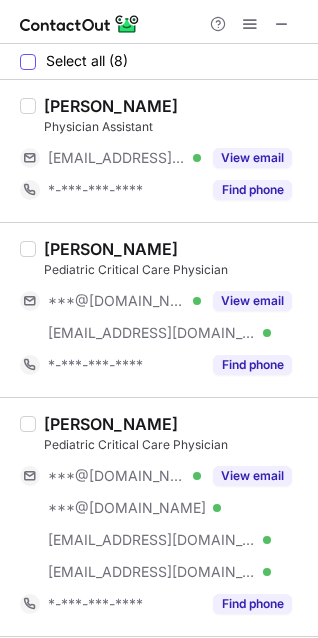 click on "Select all (8)" at bounding box center (74, 61) 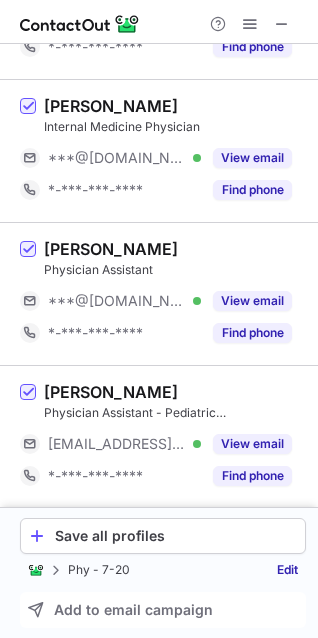 scroll, scrollTop: 876, scrollLeft: 0, axis: vertical 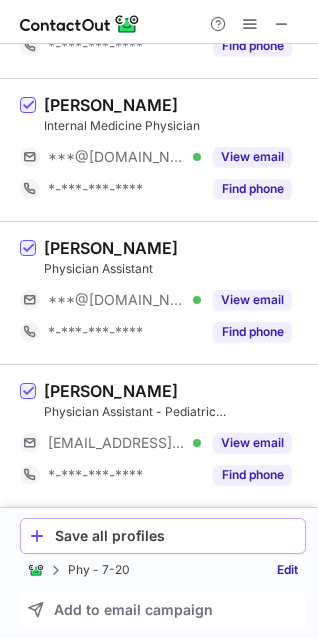 click on "Save all profiles" at bounding box center [176, 536] 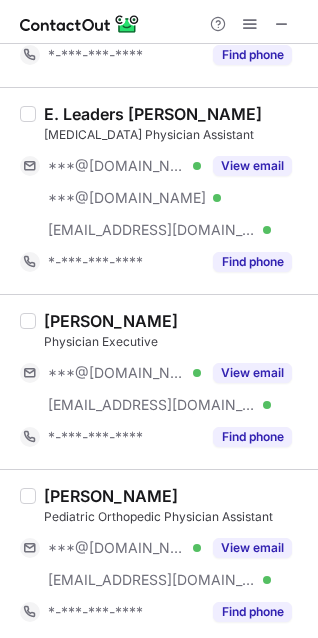 scroll, scrollTop: 0, scrollLeft: 0, axis: both 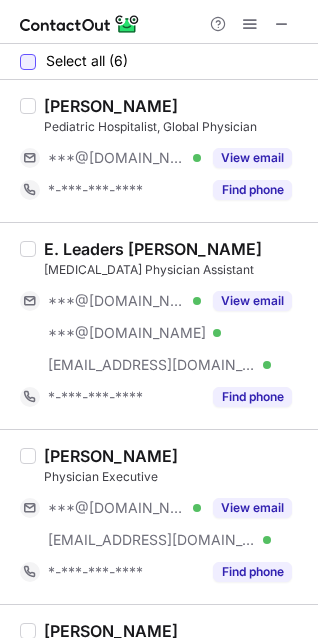 click at bounding box center (28, 62) 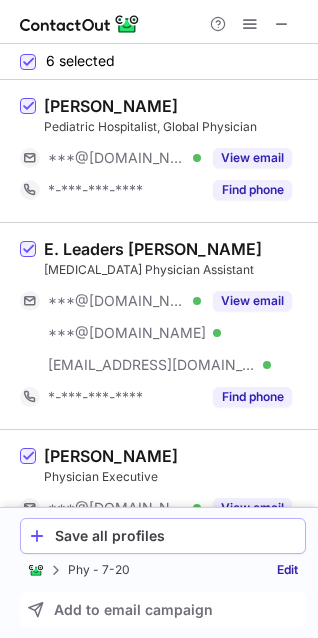 click on "Save all profiles" at bounding box center [163, 536] 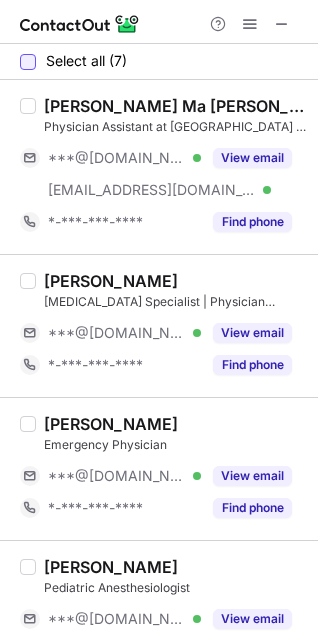 click at bounding box center [28, 62] 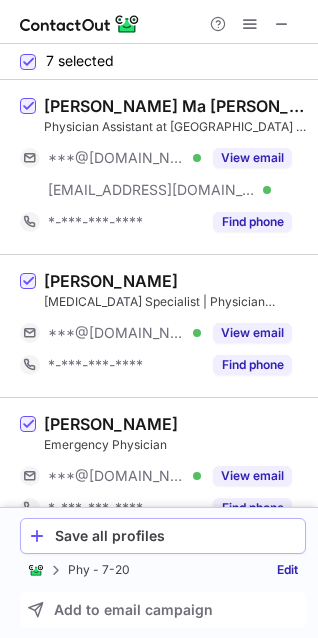 click on "Save all profiles" at bounding box center [163, 536] 